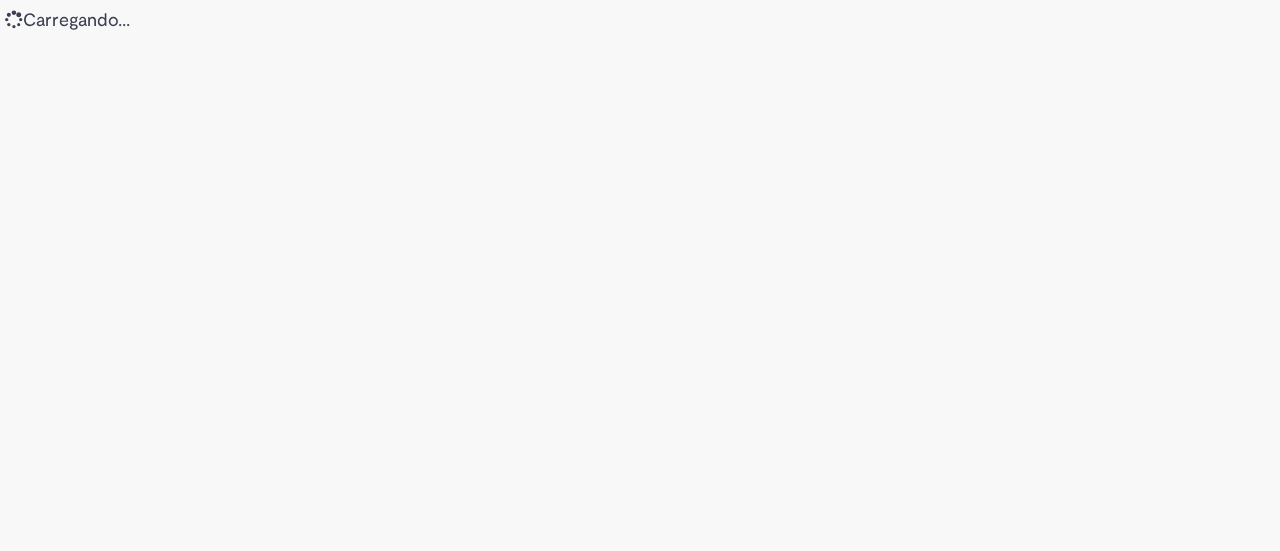 scroll, scrollTop: 0, scrollLeft: 0, axis: both 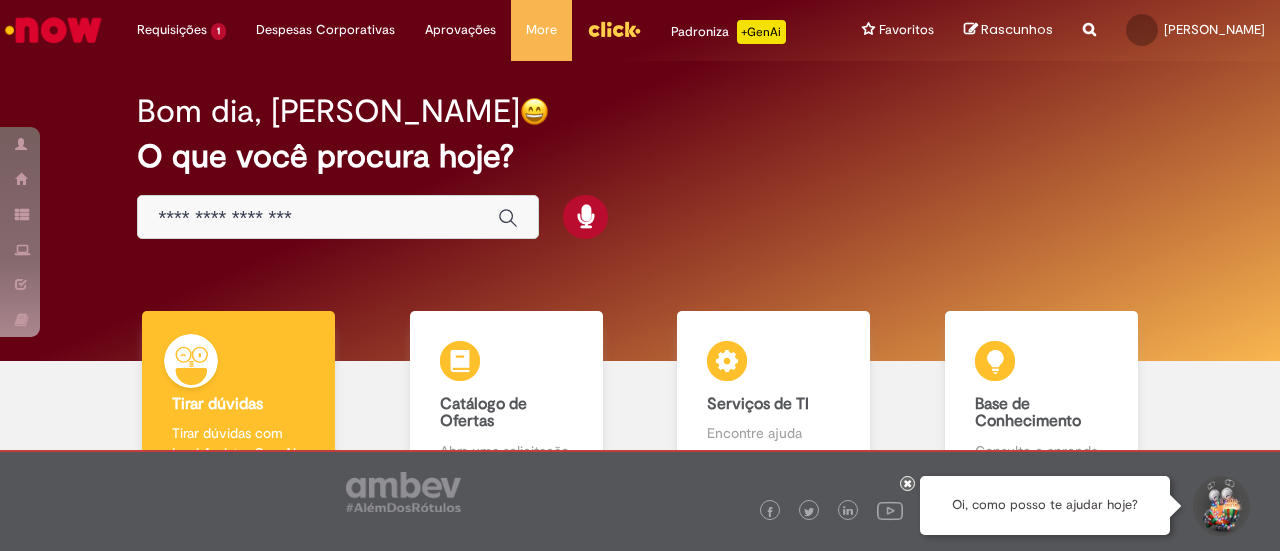 click at bounding box center (318, 218) 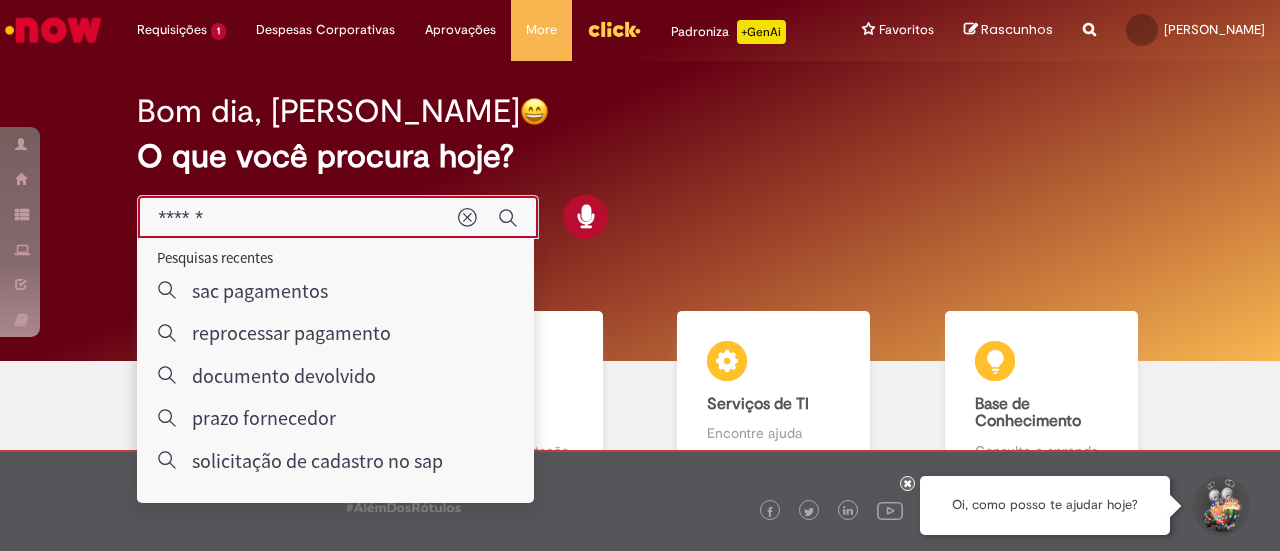 type on "******" 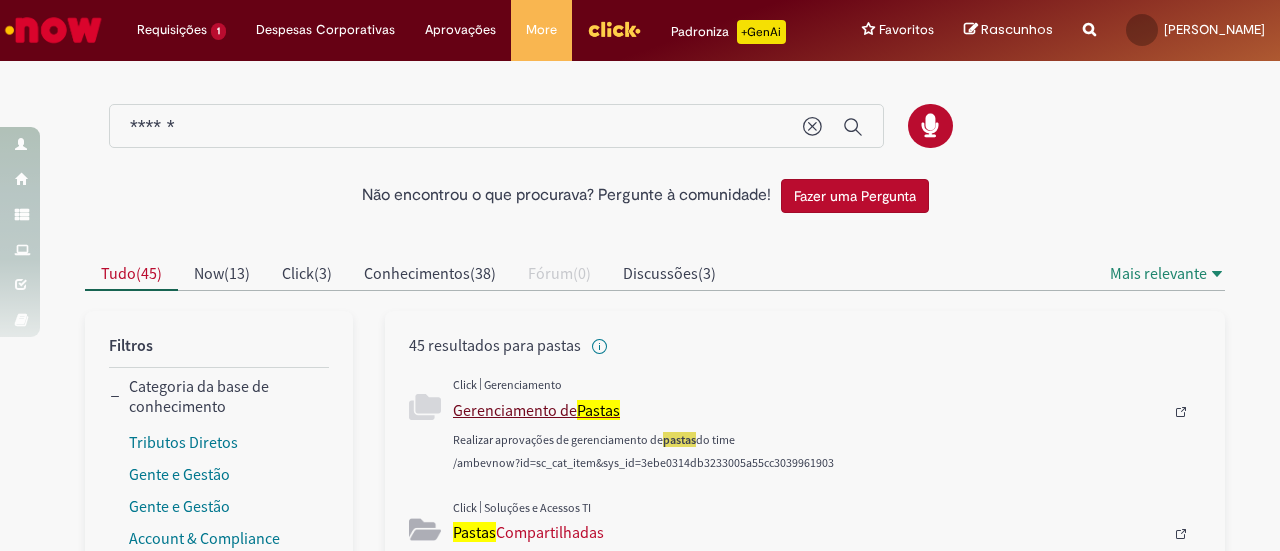 click on "Gerenciamento de  Pastas" at bounding box center [808, 410] 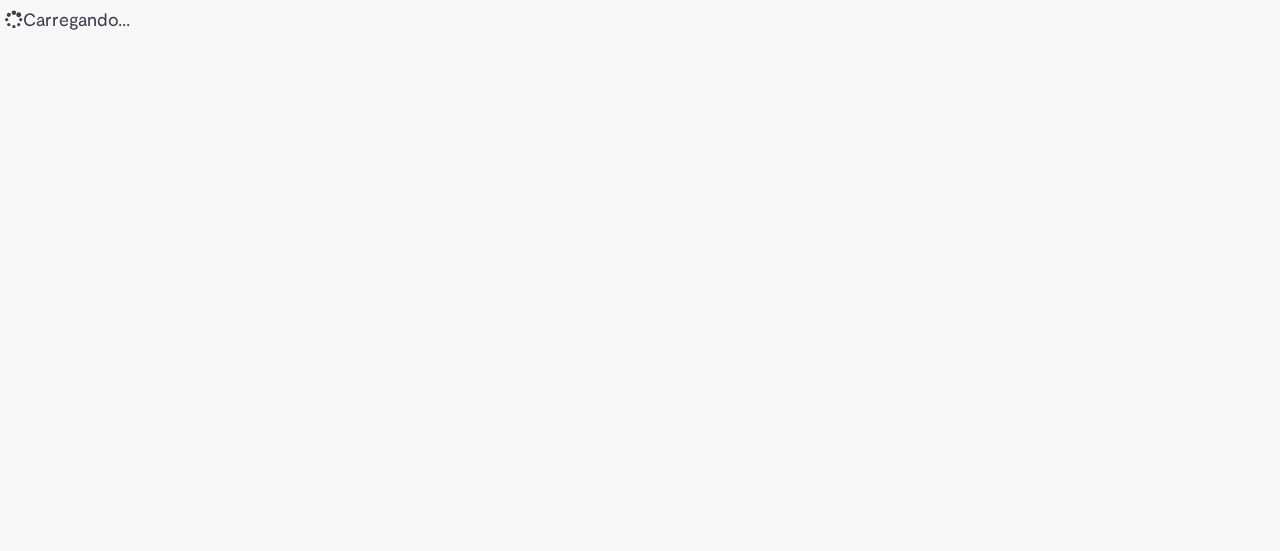 scroll, scrollTop: 0, scrollLeft: 0, axis: both 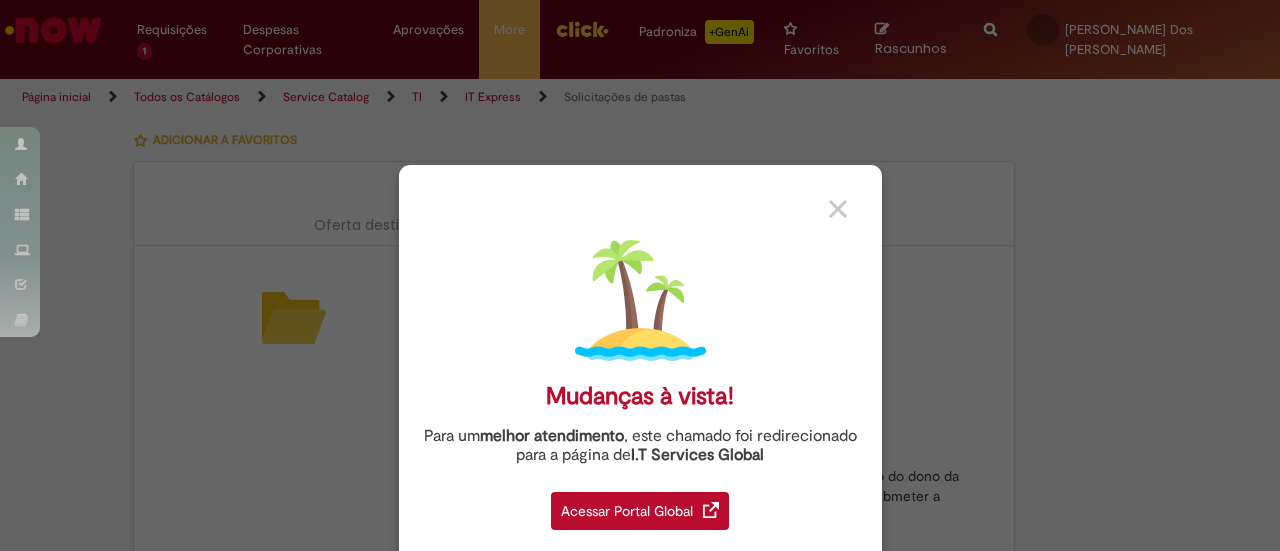 click on "Acessar Portal Global" at bounding box center [640, 511] 